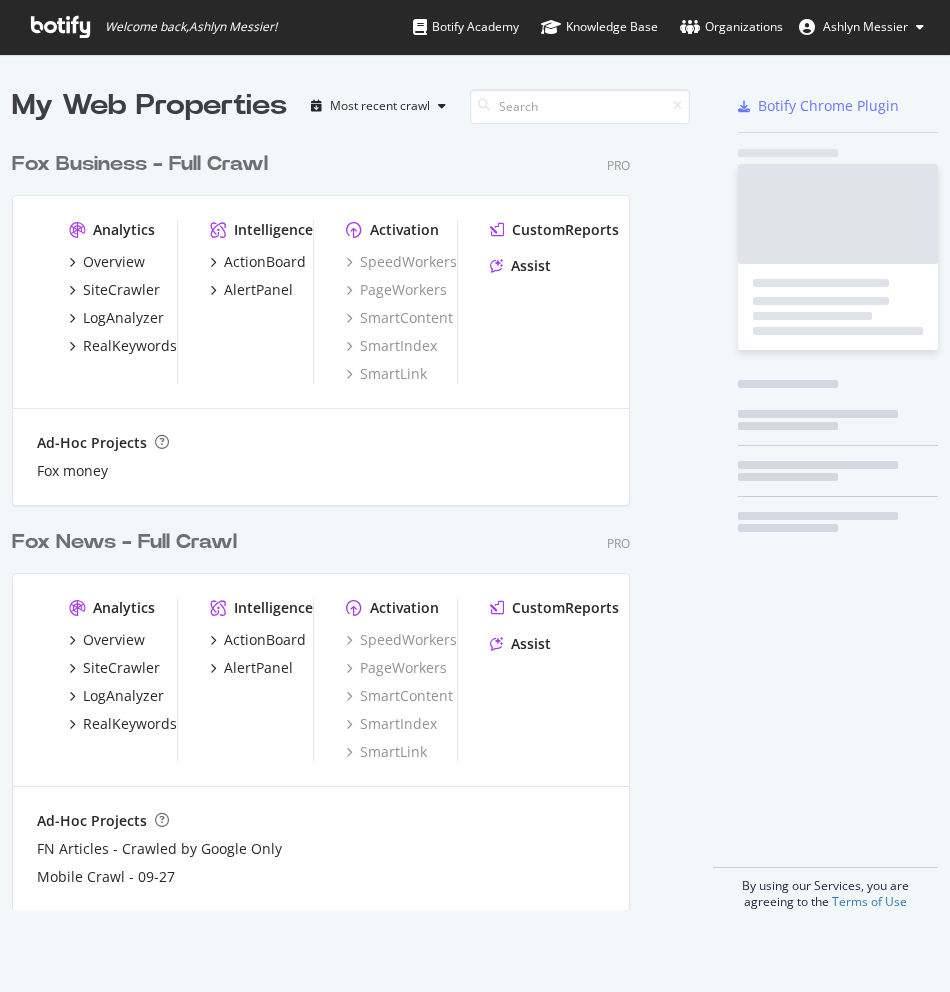 scroll, scrollTop: 0, scrollLeft: 0, axis: both 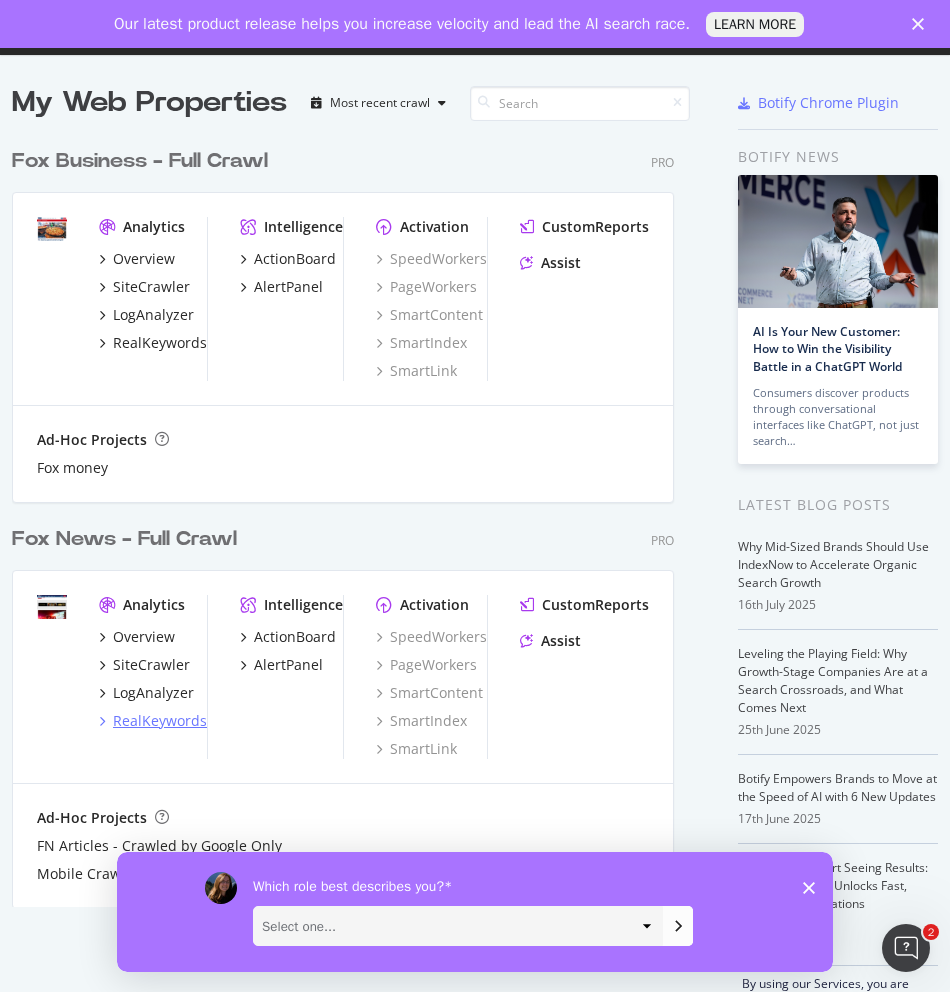 click on "RealKeywords" at bounding box center [160, 721] 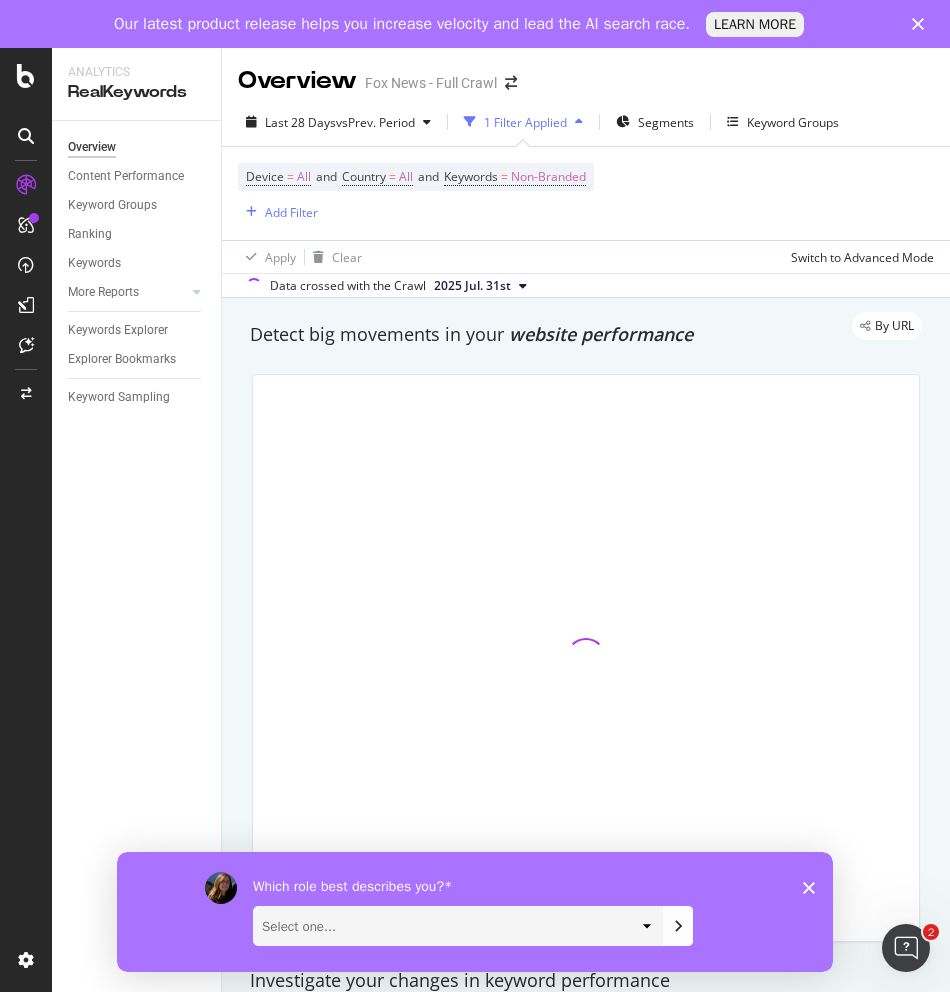 click on "Overview" at bounding box center [92, 147] 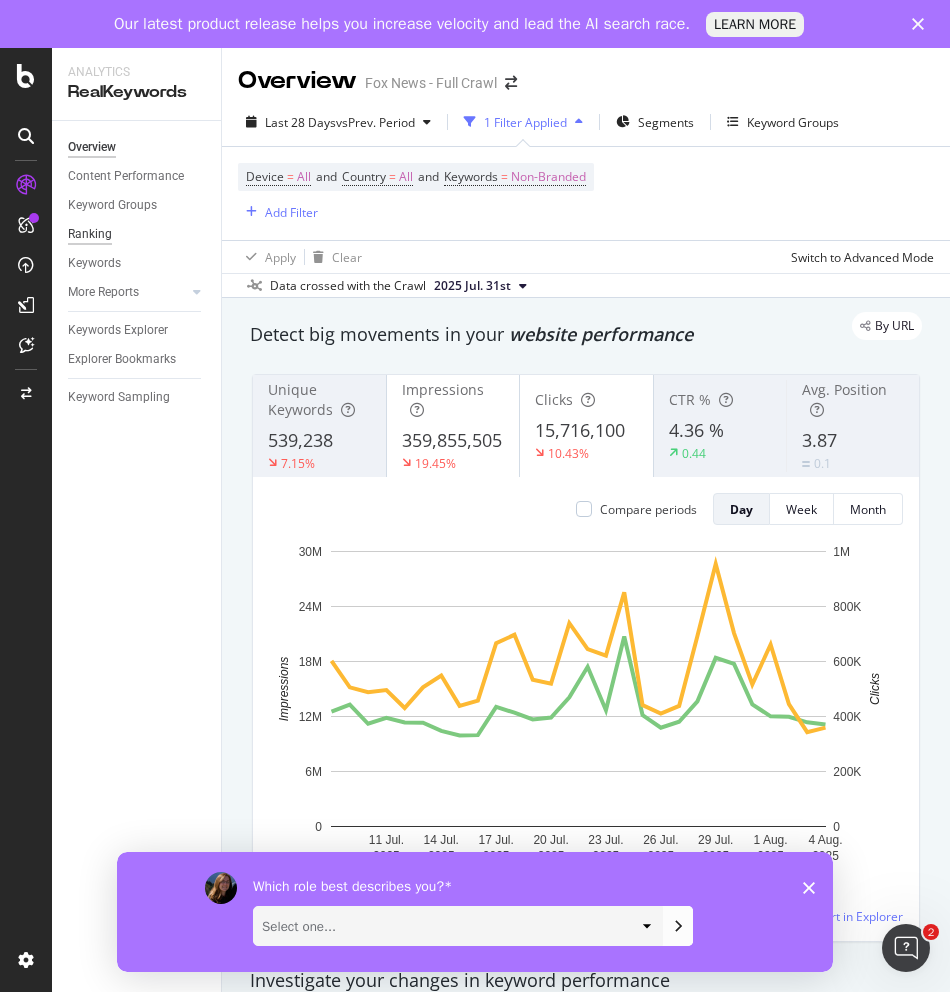 click on "Ranking" at bounding box center [90, 234] 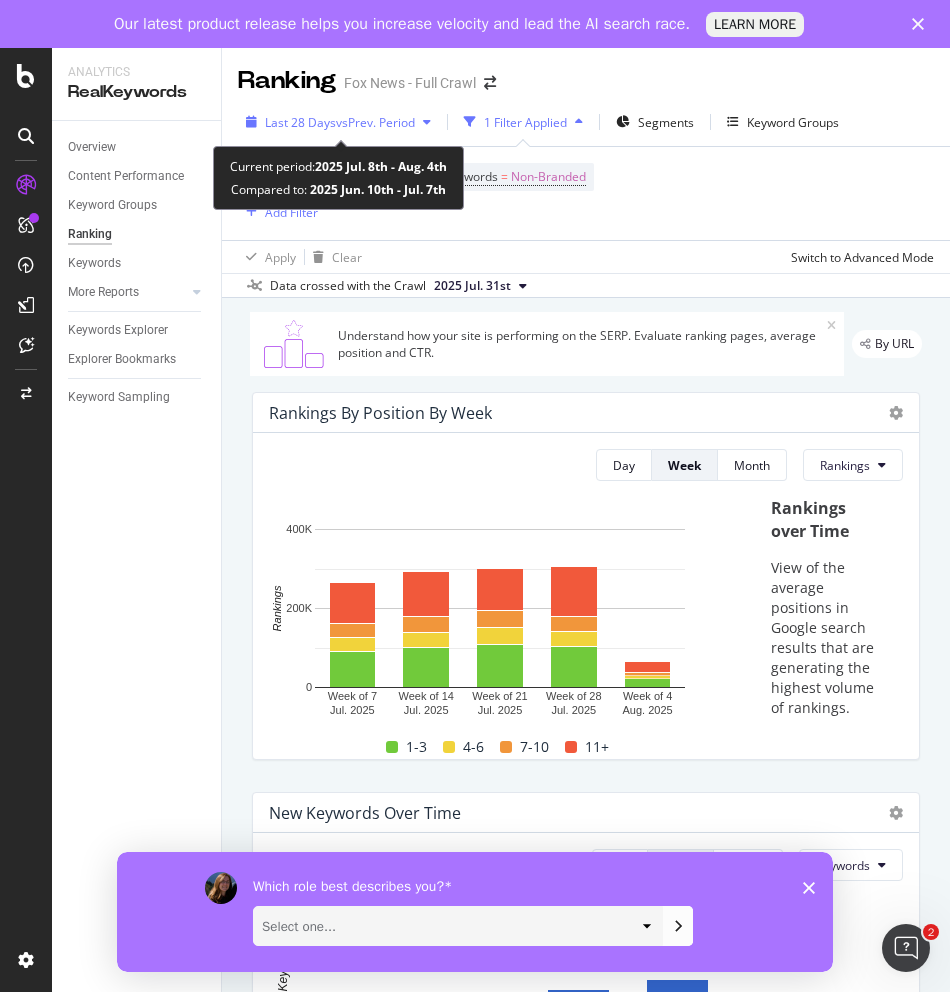 click at bounding box center (427, 122) 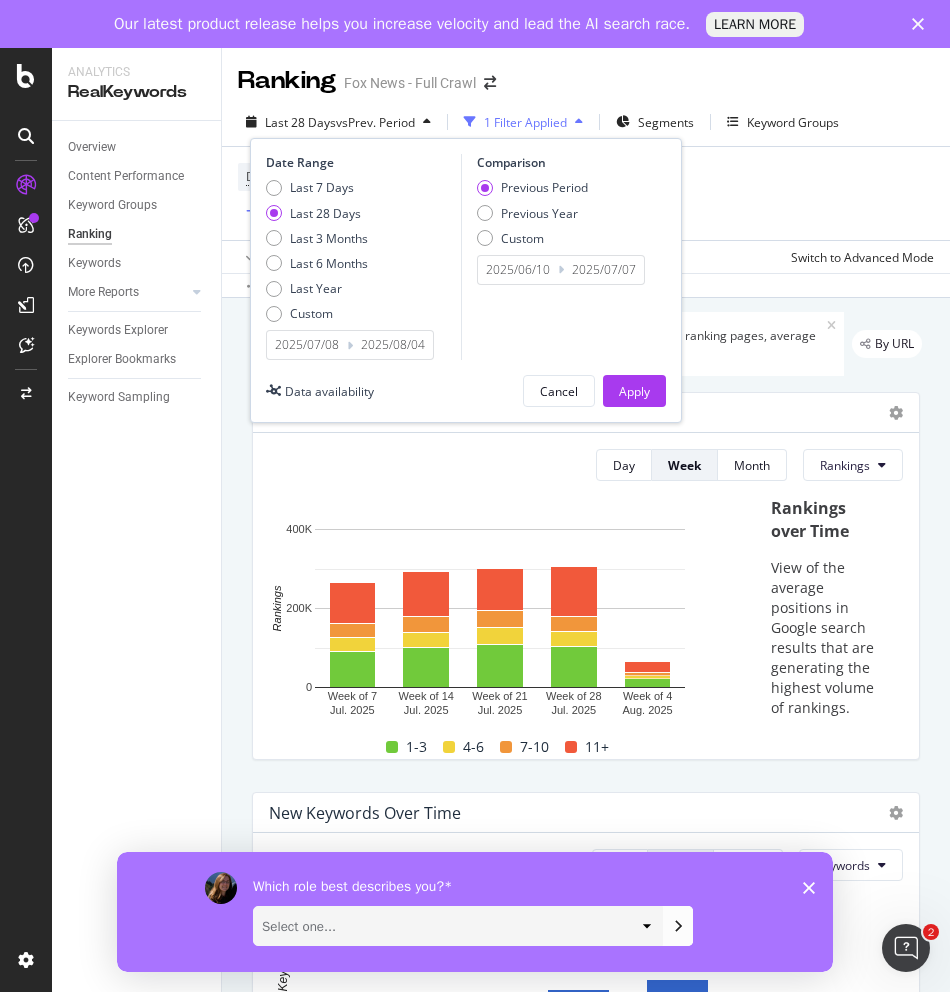 click on "2025/07/08" at bounding box center (307, 345) 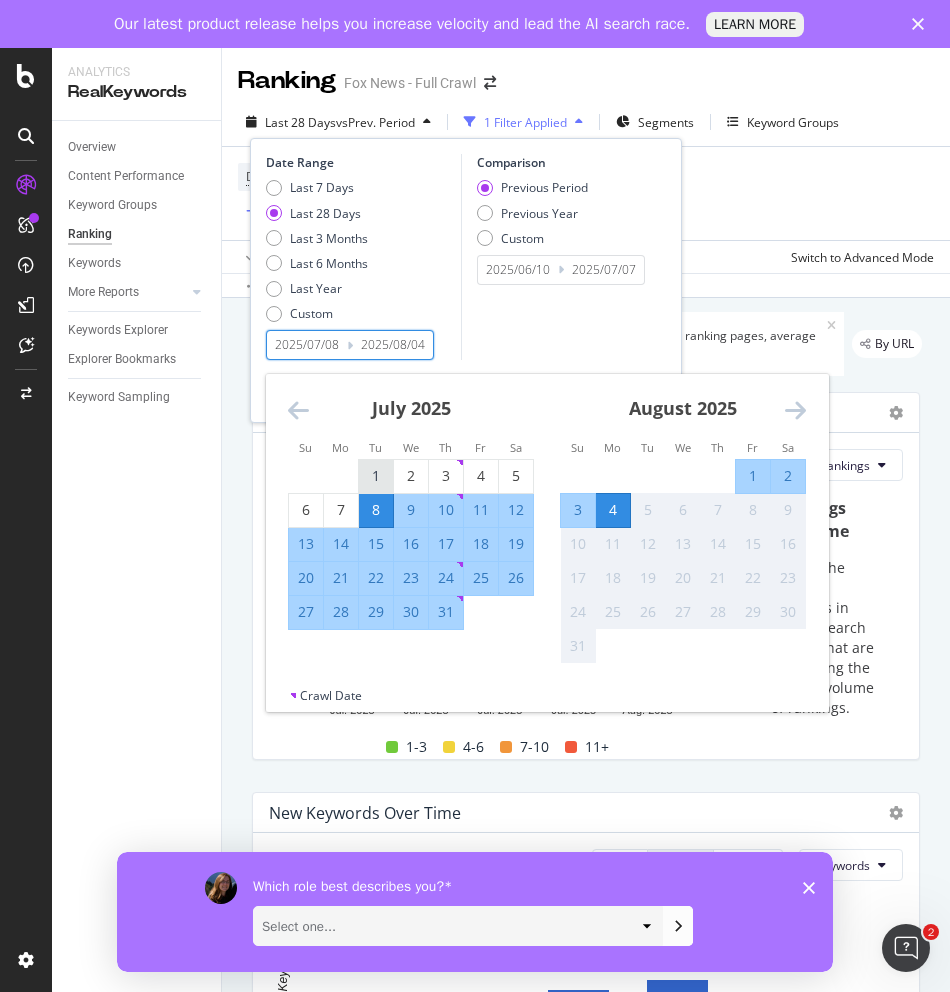 click on "1" at bounding box center (376, 476) 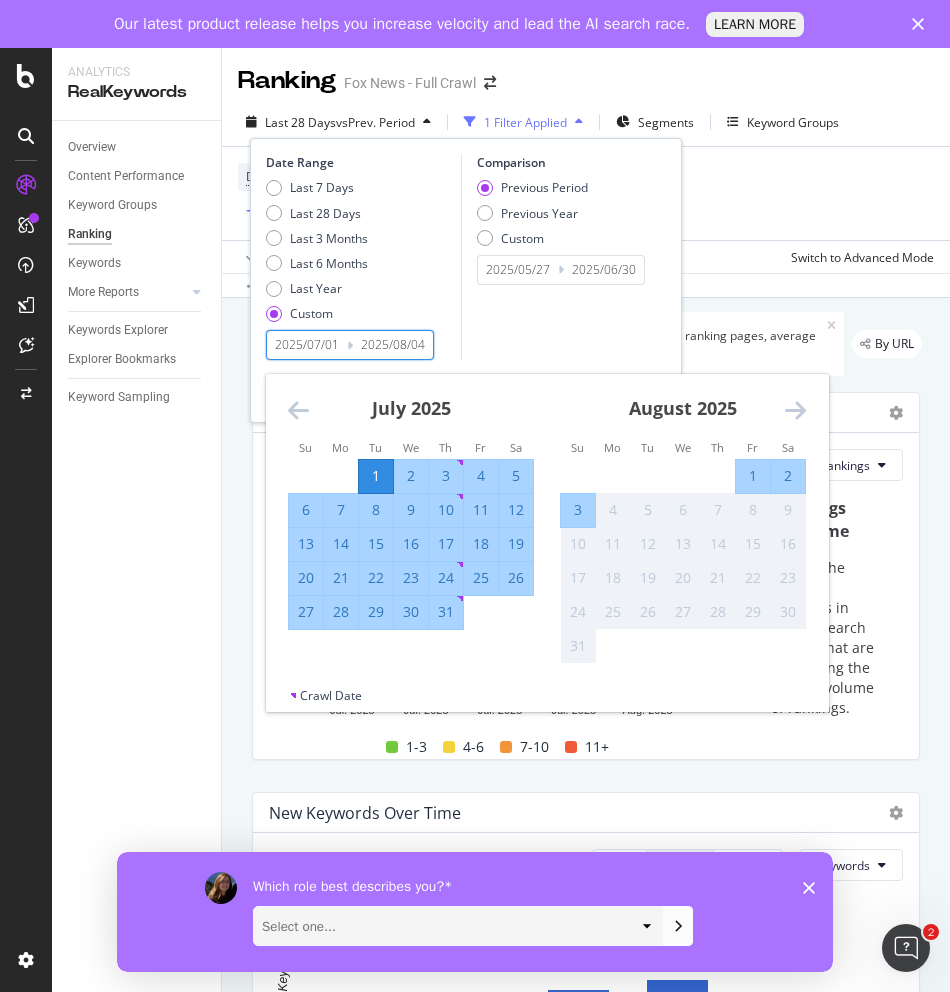 click on "31" at bounding box center [446, 612] 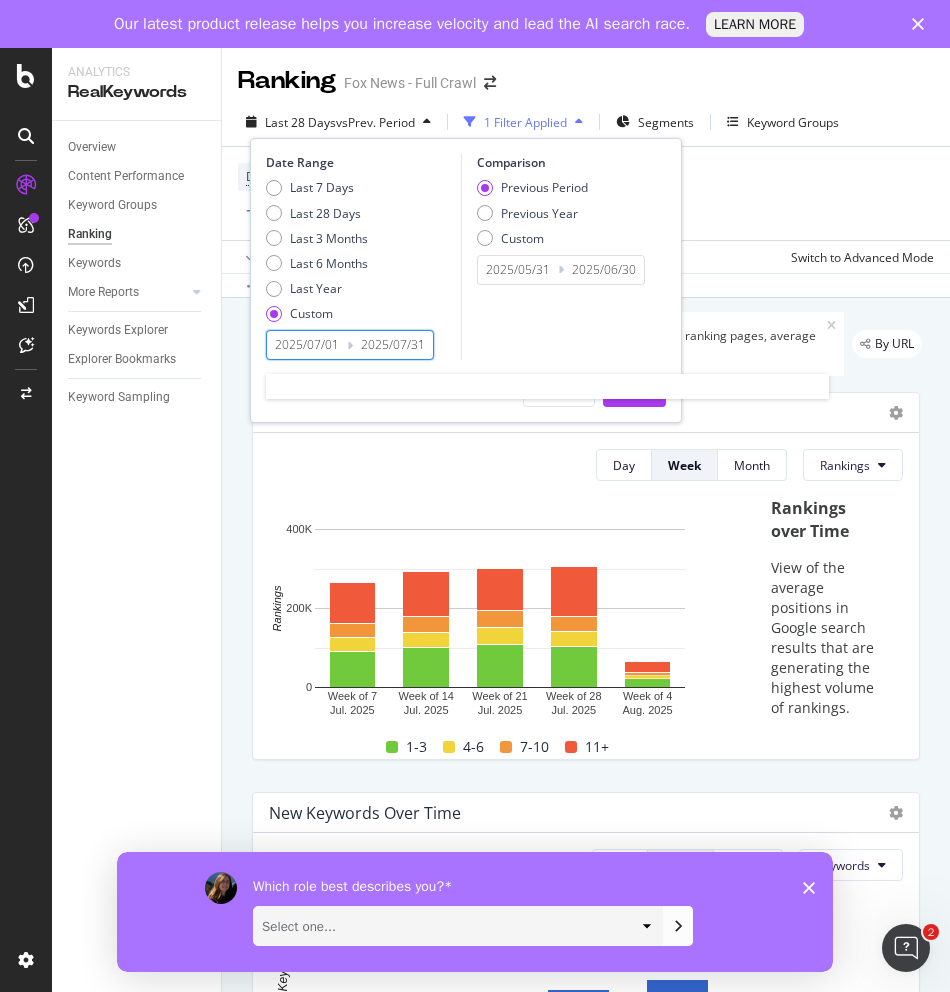 click on "2025/07/31" at bounding box center [393, 345] 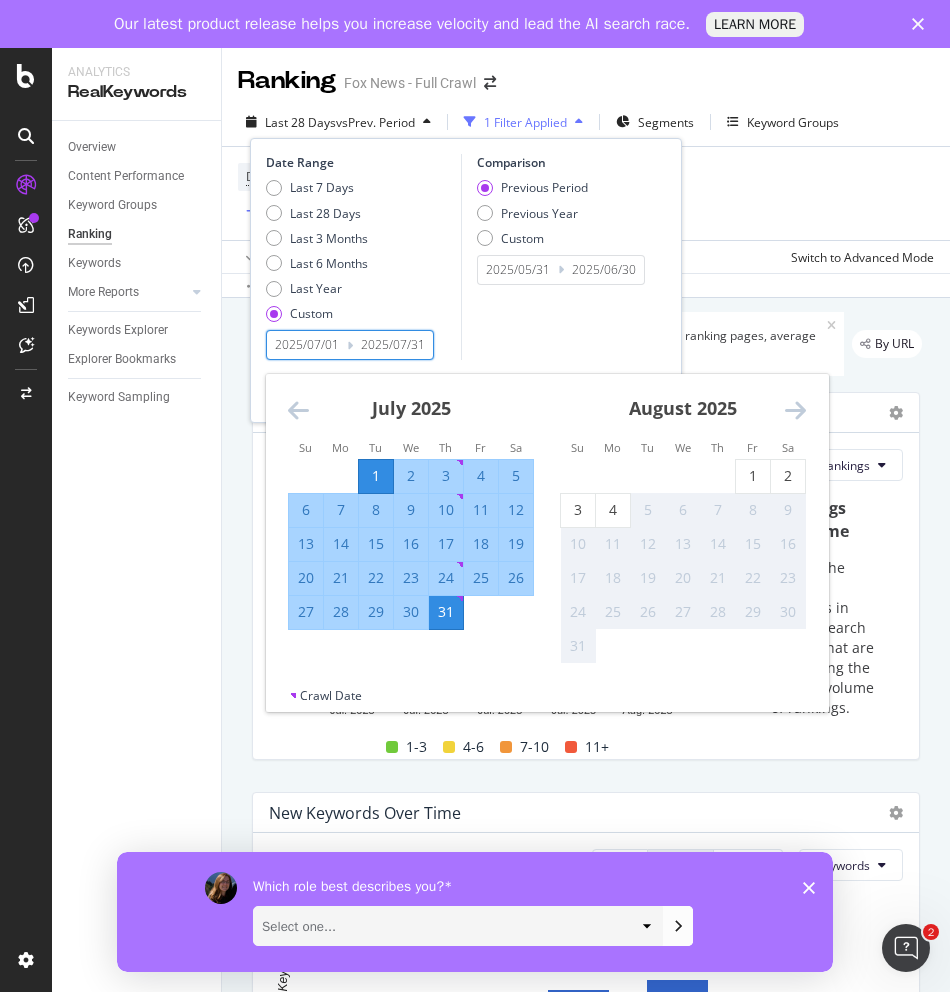 click on "Date Range Last 7 Days Last 28 Days Last 3 Months Last 6 Months Last Year Custom 2025/07/01 Navigate forward to interact with the calendar and select a date. Press the question mark key to get the keyboard shortcuts for changing dates. Su Mo Tu We Th Fr Sa Su Mo Tu We Th Fr Sa June 2025 1 2 3 4 5 6 7 8 9 10 11 12 13 14 15 16 17 18 19 20 21 22 23 24 25 26 27 28 29 30 July 2025 1 2 3 4 5 6 7 8 9 10 11 12 13 14 15 16 17 18 19 20 21 22 23 24 25 26 27 28 29 30 31 August 2025 1 2 3 4 5 6 7 8 9 10 11 12 13 14 15 16 17 18 19 20 21 22 23 24 25 26 27 28 29 30 31 September 2025 1 2 3 4 5 6 7 8 9 10 11 12 13 14 15 16 17 18 19 20 21 22 23 24 25 26 27 28 29 30 Crawl Date 2025/07/31 Navigate backward to interact with the calendar and select a date. Press the question mark key to get the keyboard shortcuts for changing dates. Comparison Previous Period Previous Year Custom 2025/05/31 Navigate forward to interact with the calendar and select a date. Press the question mark key to get the keyboard shortcuts for changing dates." at bounding box center [466, 257] 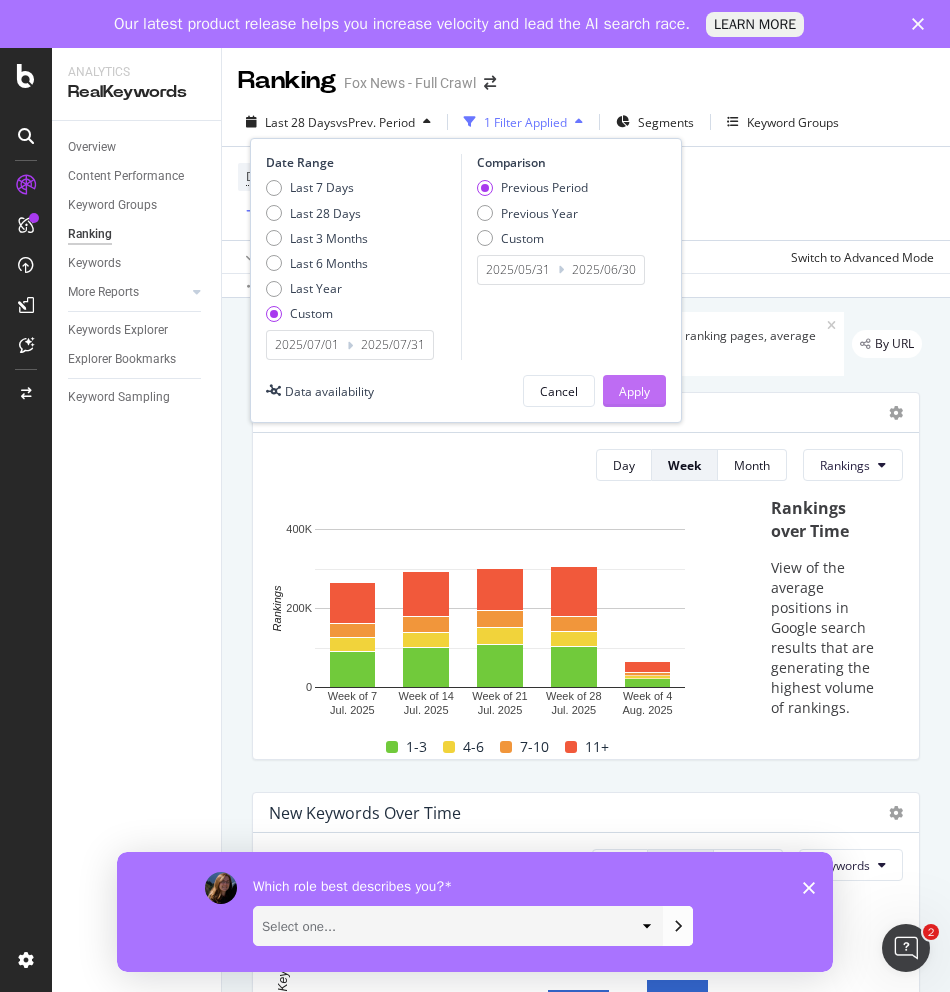 click on "Apply" at bounding box center [634, 391] 